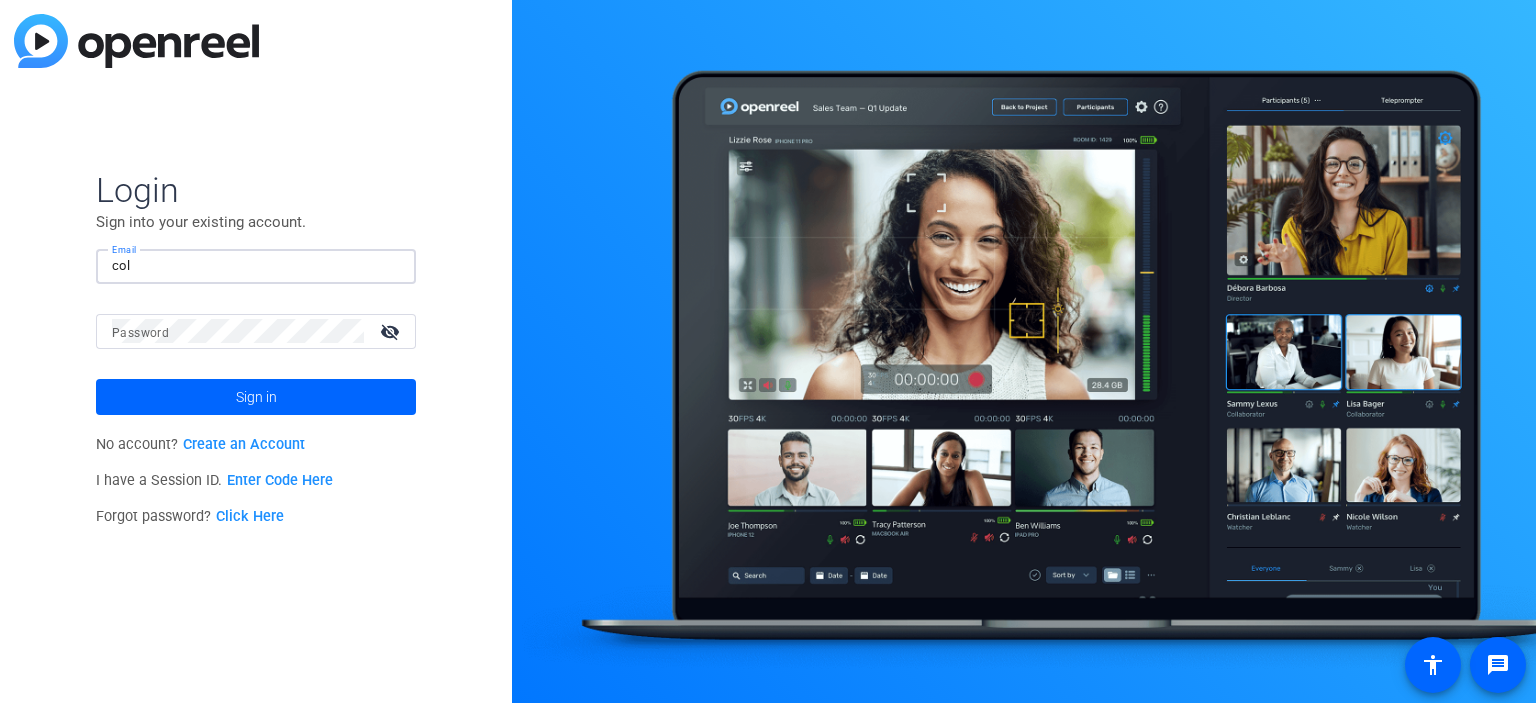 scroll, scrollTop: 0, scrollLeft: 0, axis: both 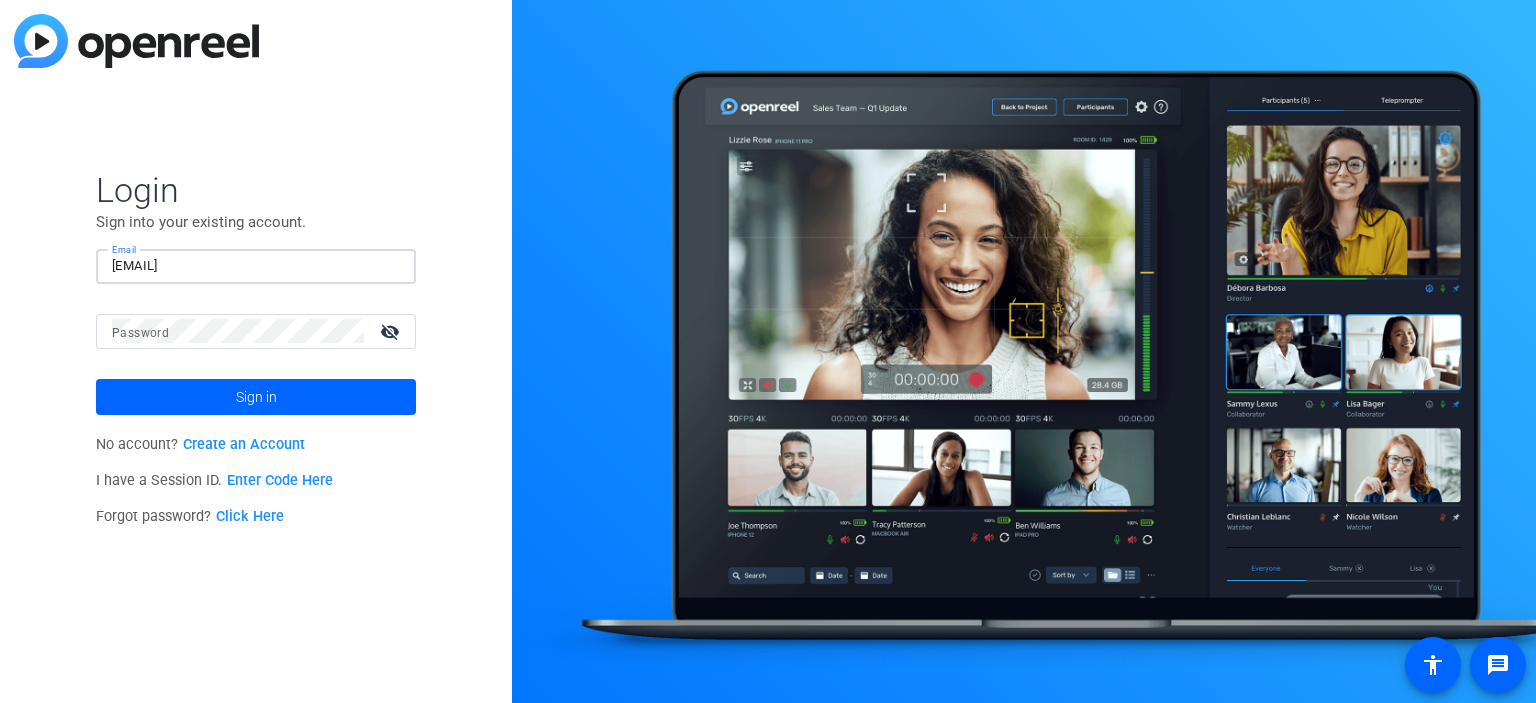 type on "[EMAIL]" 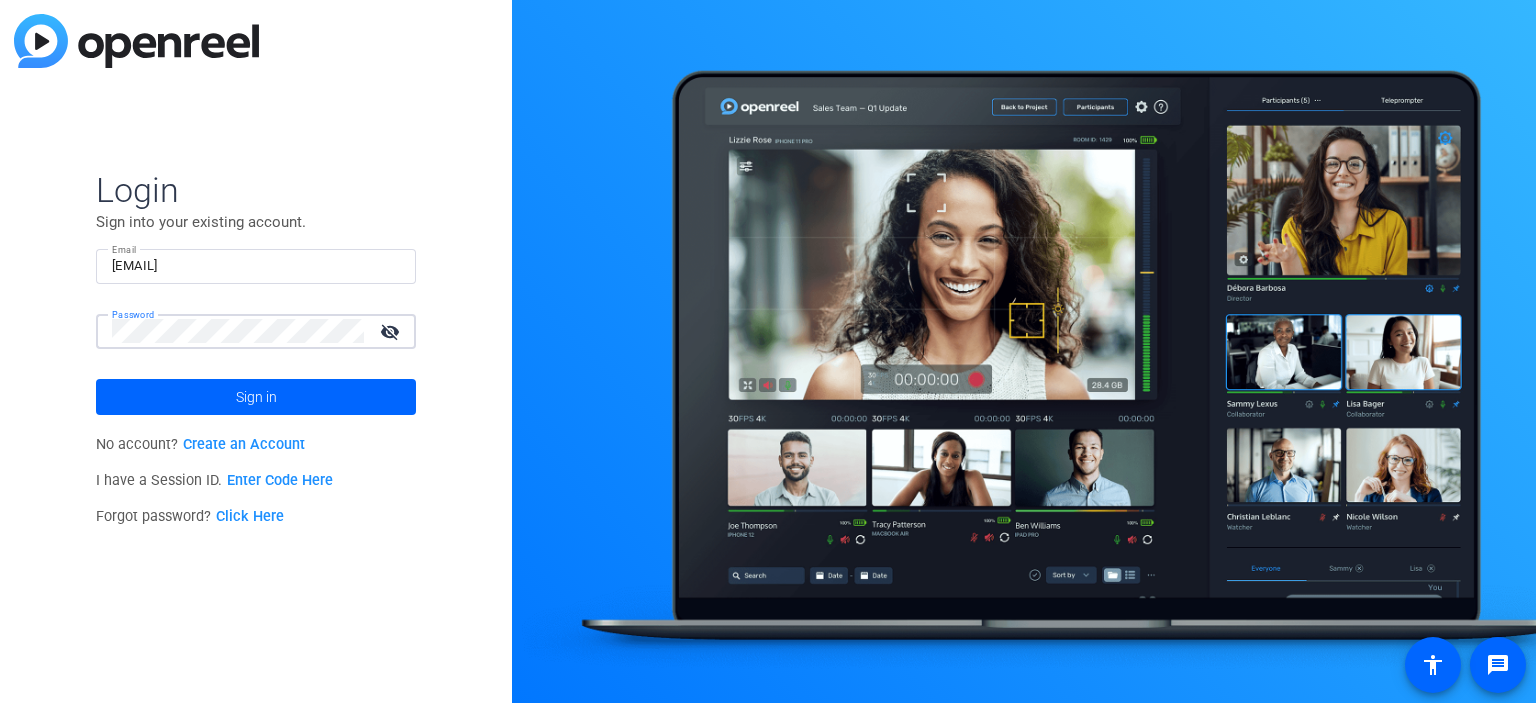 click on "Sign in" 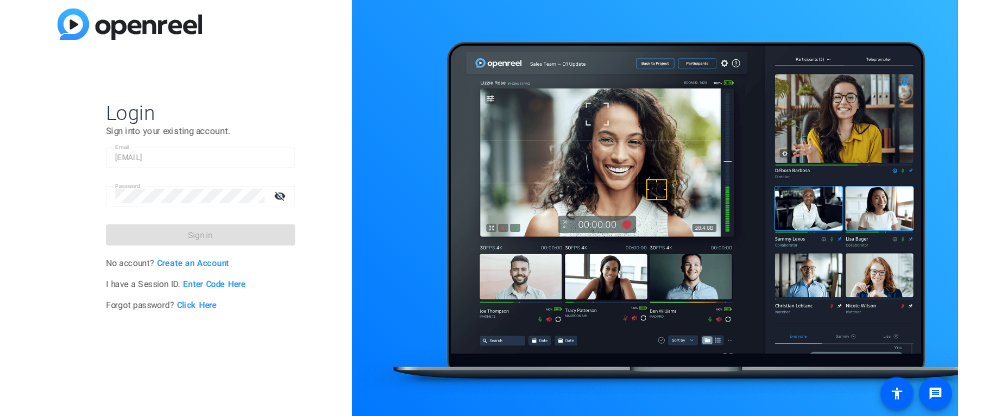 scroll, scrollTop: 0, scrollLeft: 0, axis: both 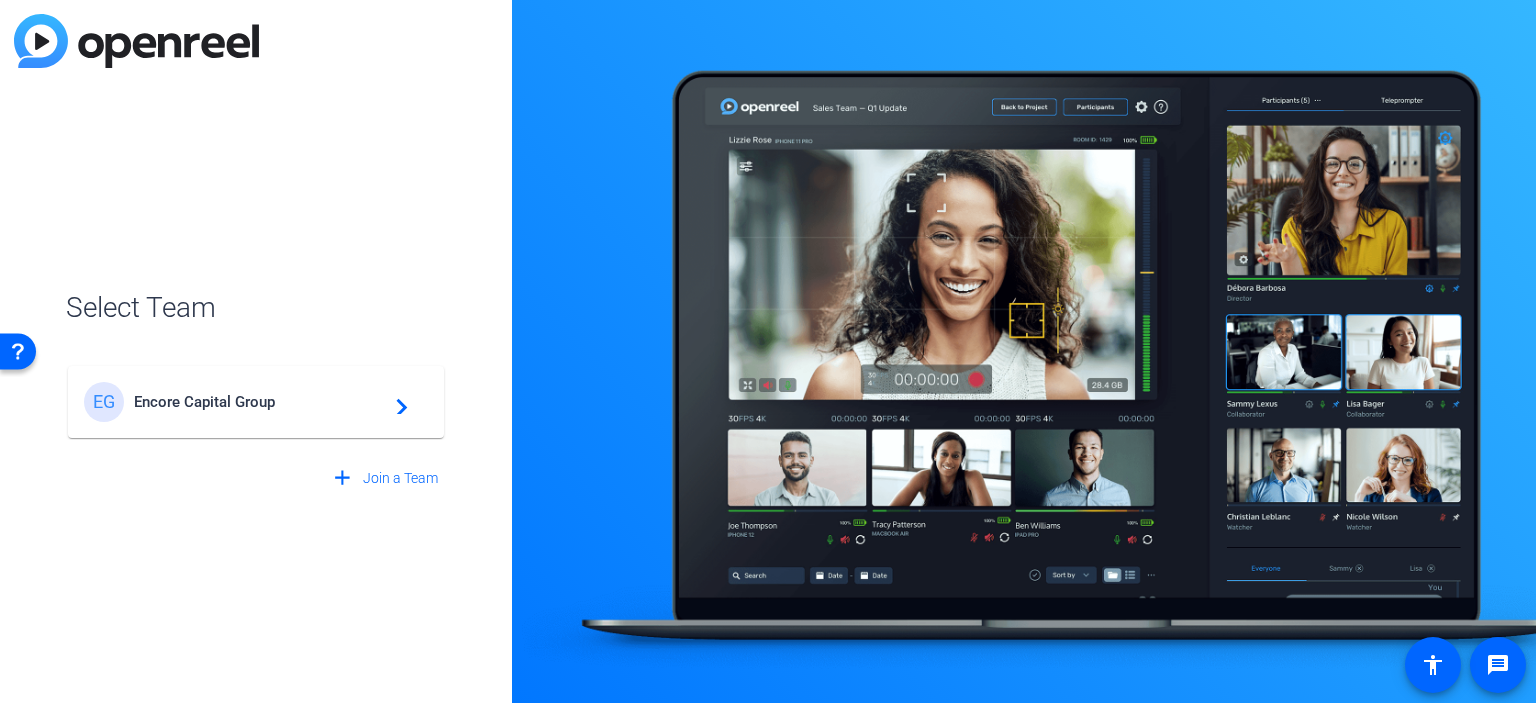 click on "EG Encore Capital Group  navigate_next" 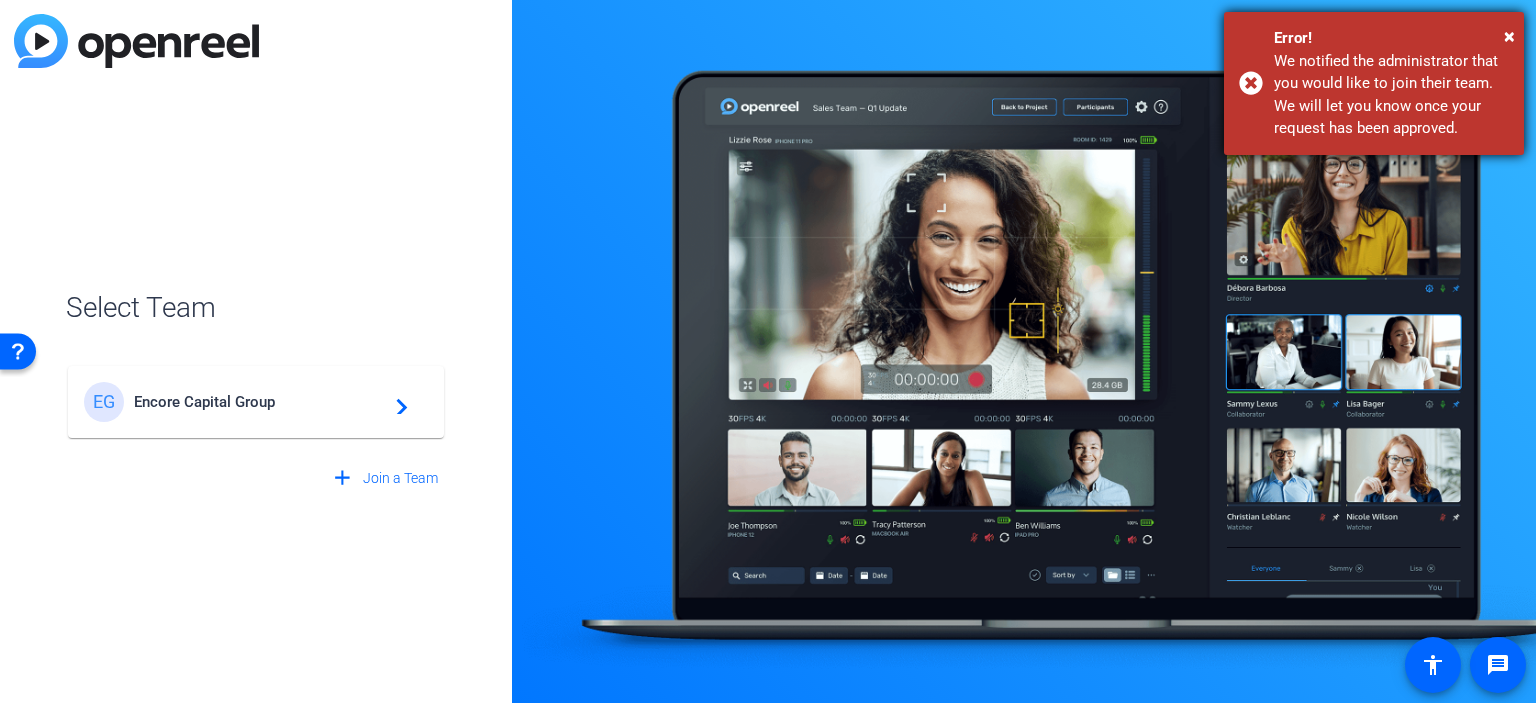 click on "Error!" at bounding box center (1391, 38) 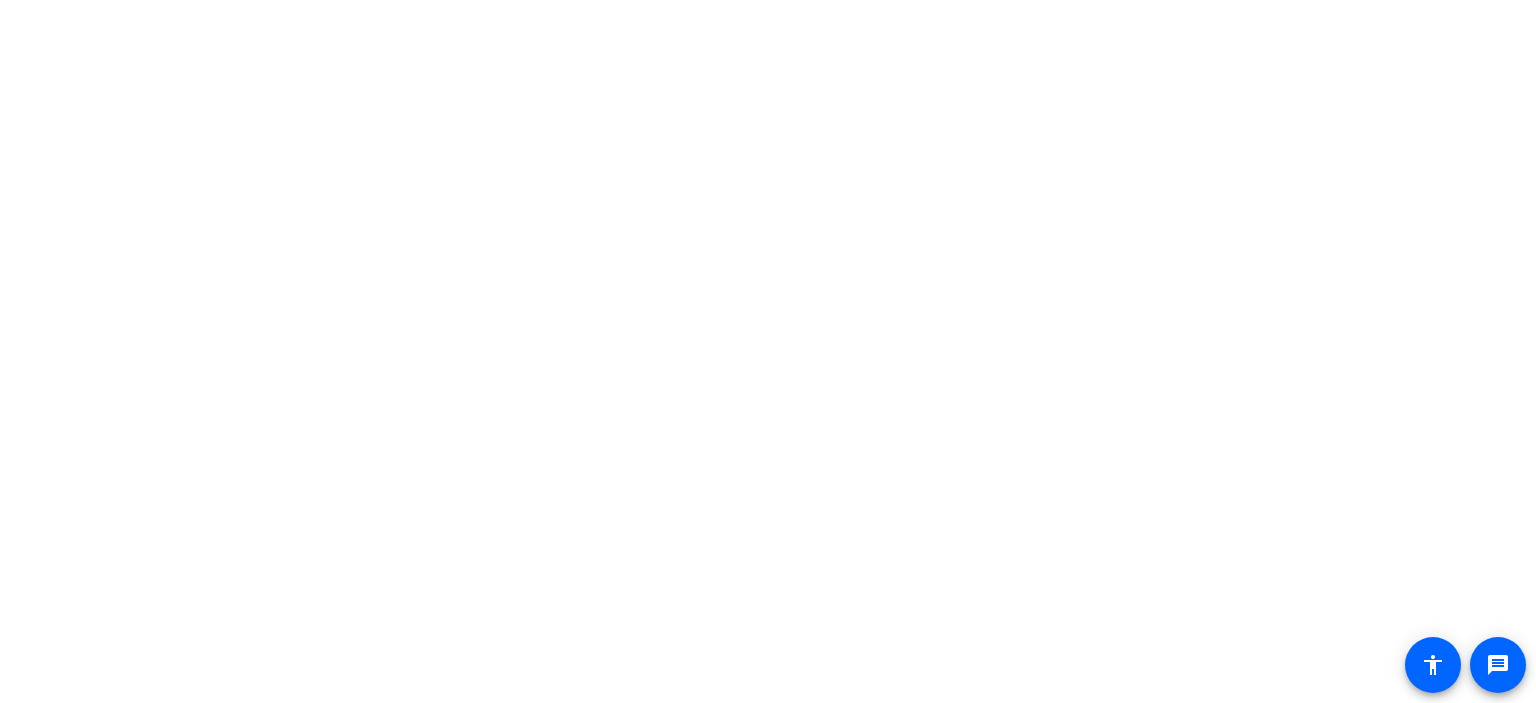 scroll, scrollTop: 0, scrollLeft: 0, axis: both 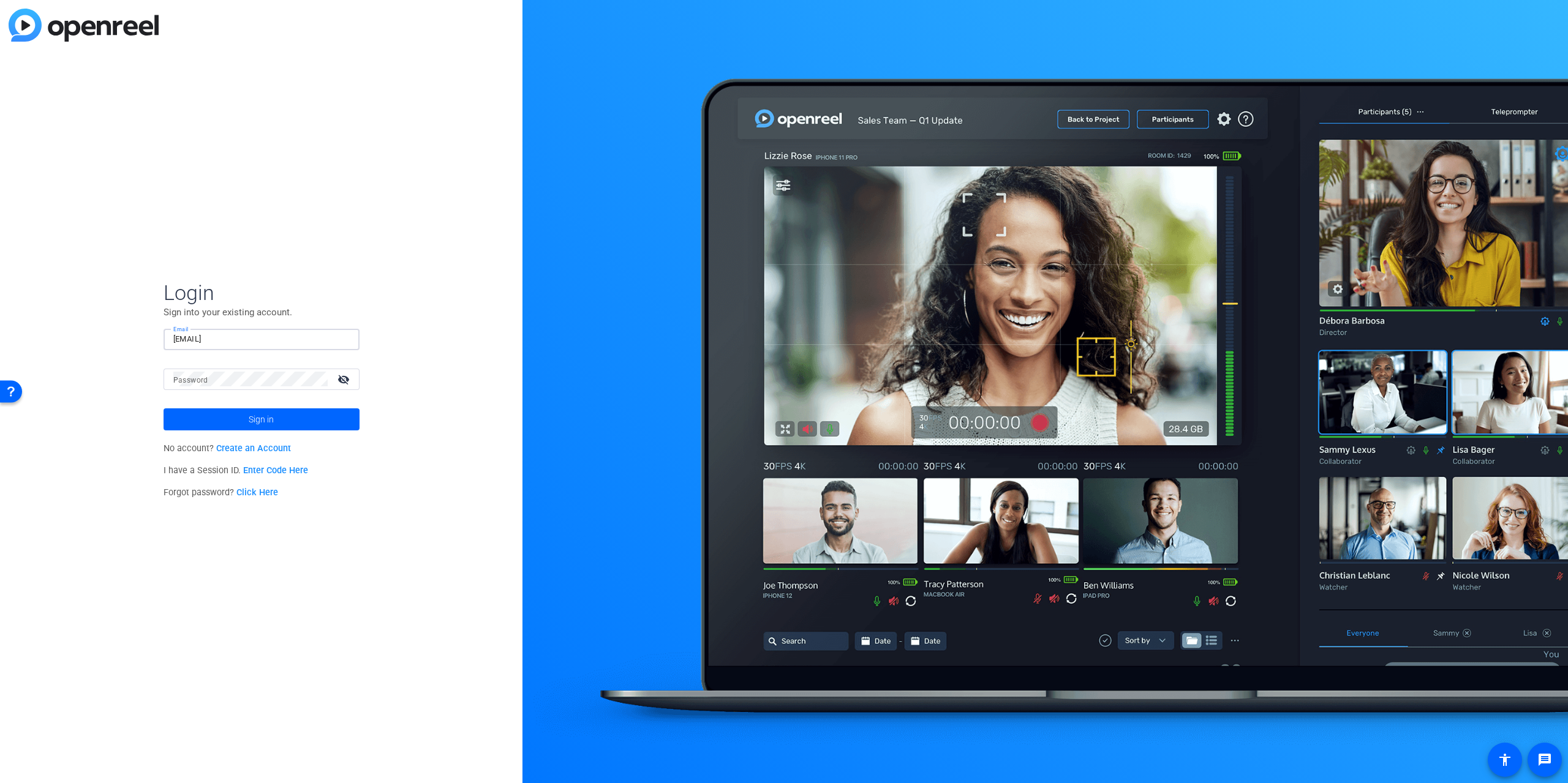 type on "[EMAIL]" 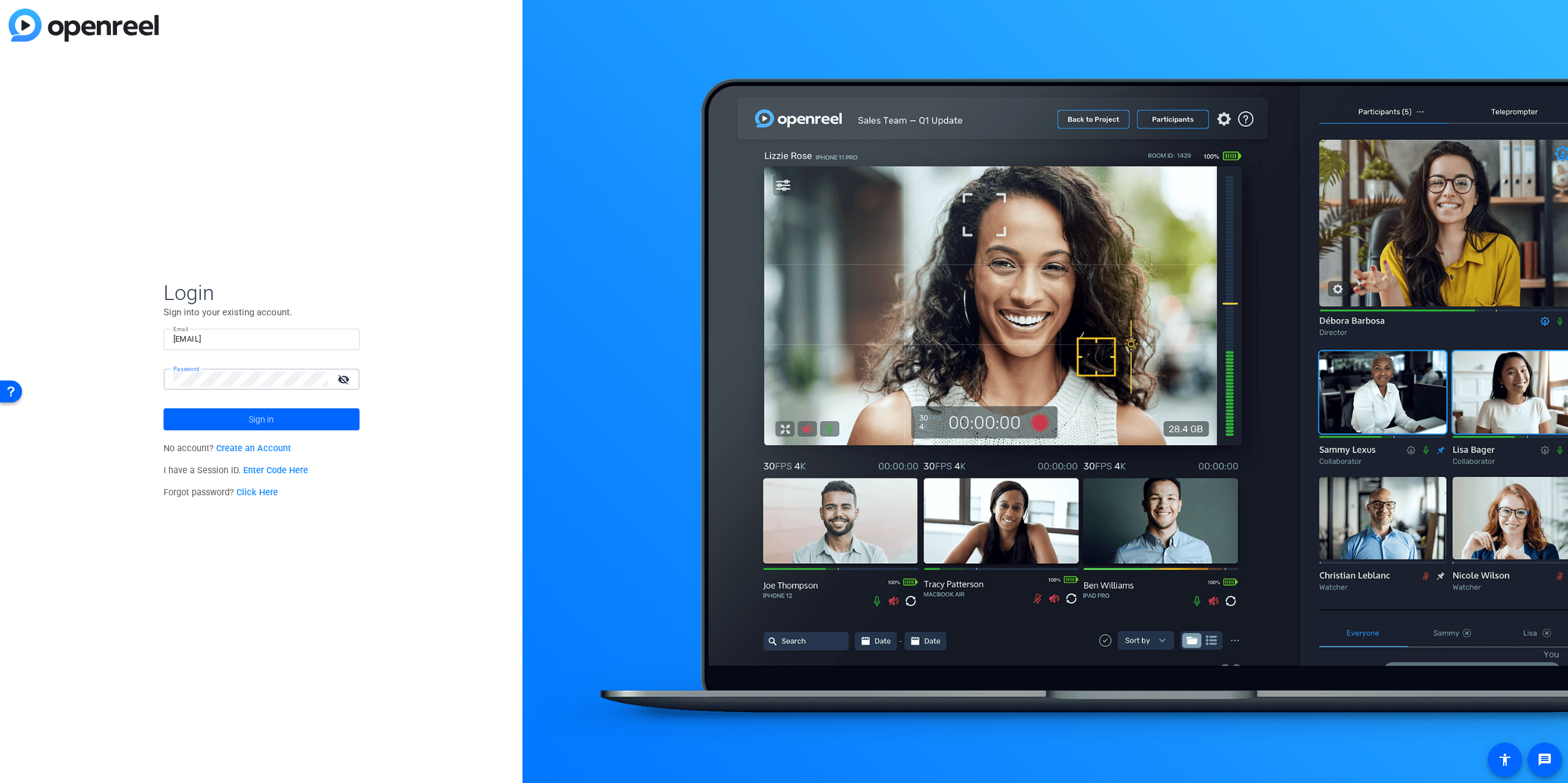 click on "Sign in" 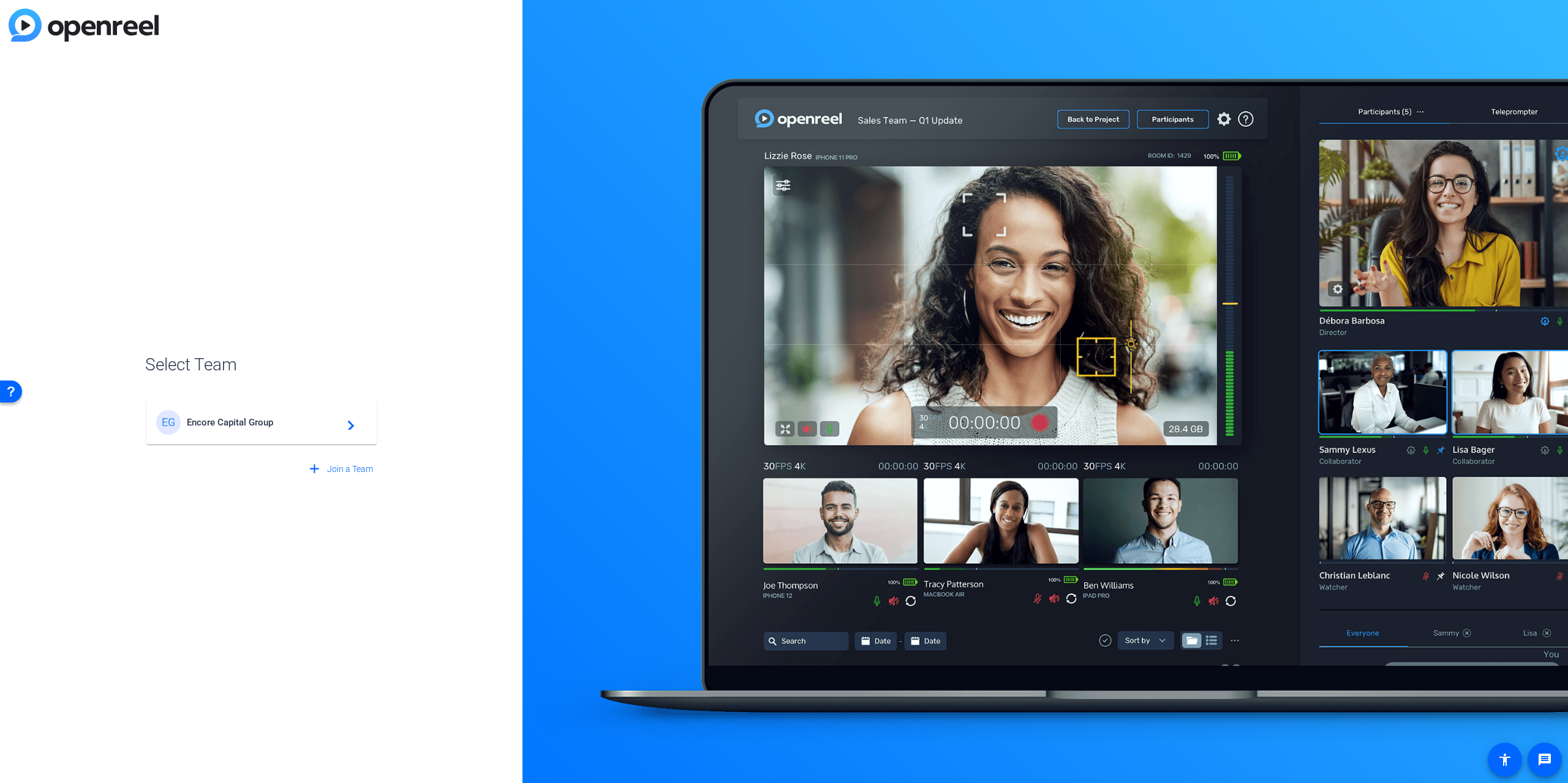 click on "EG Encore Capital Group  navigate_next" 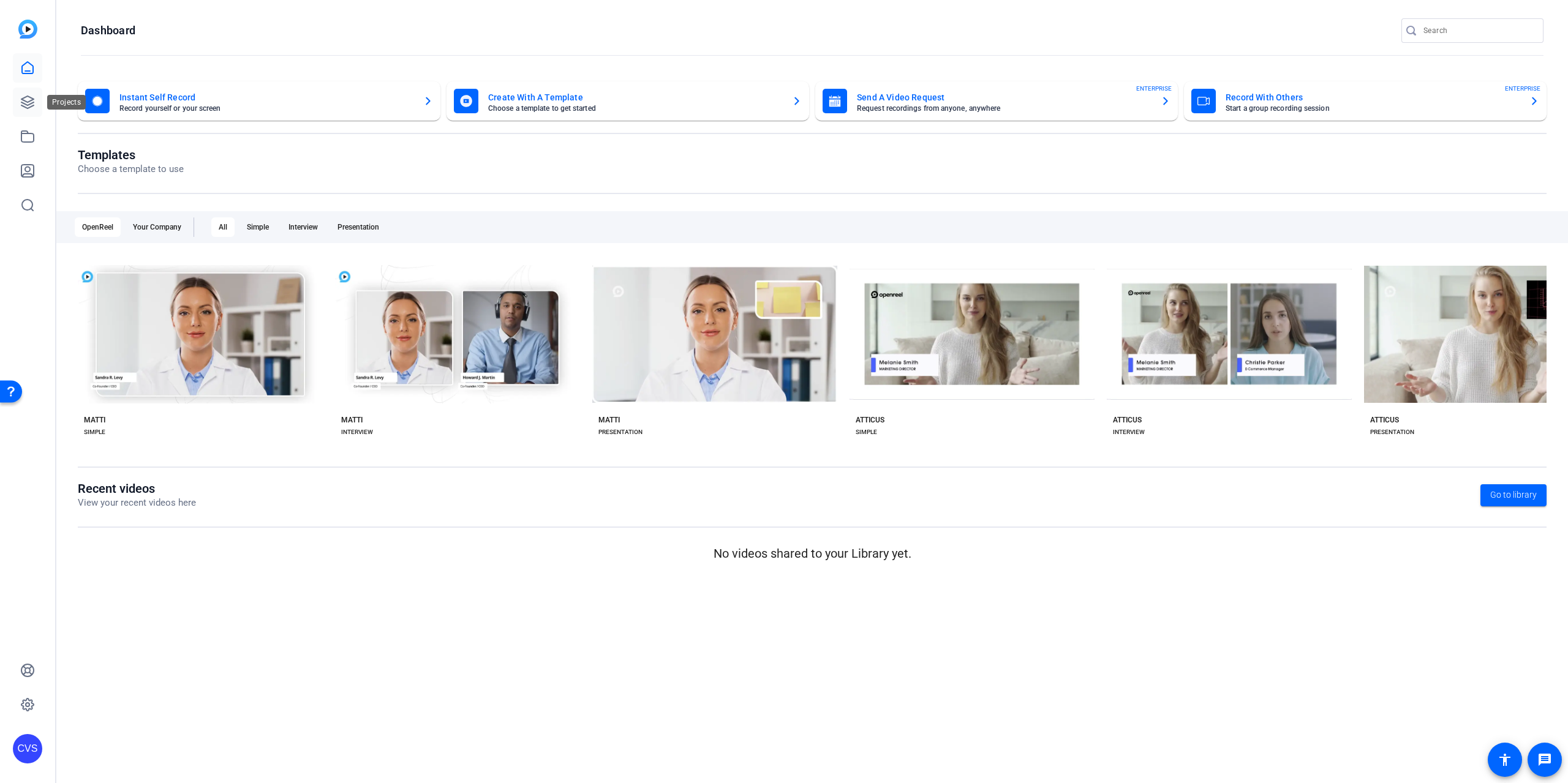 click 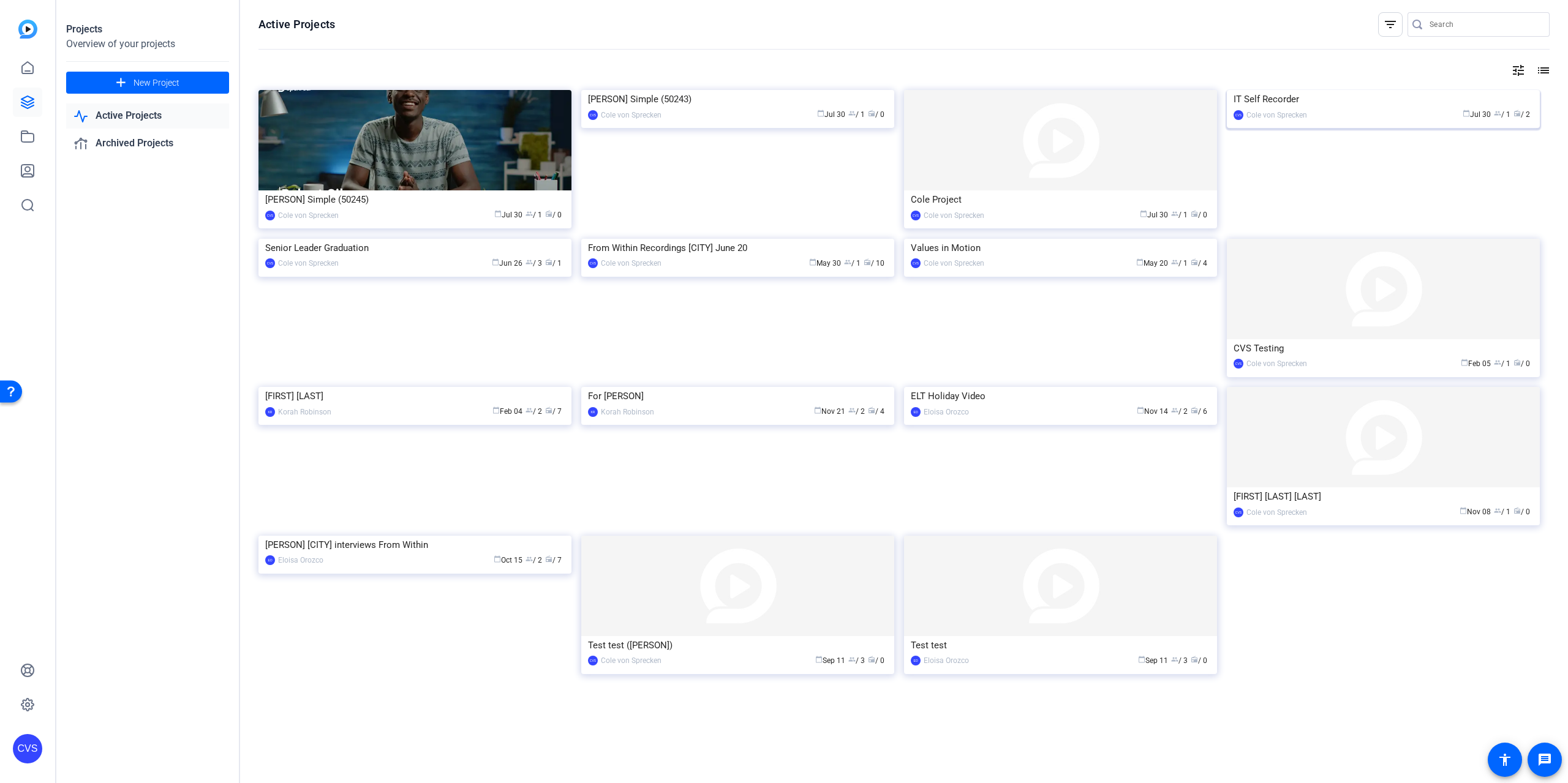 click on "IT Self Recorder" 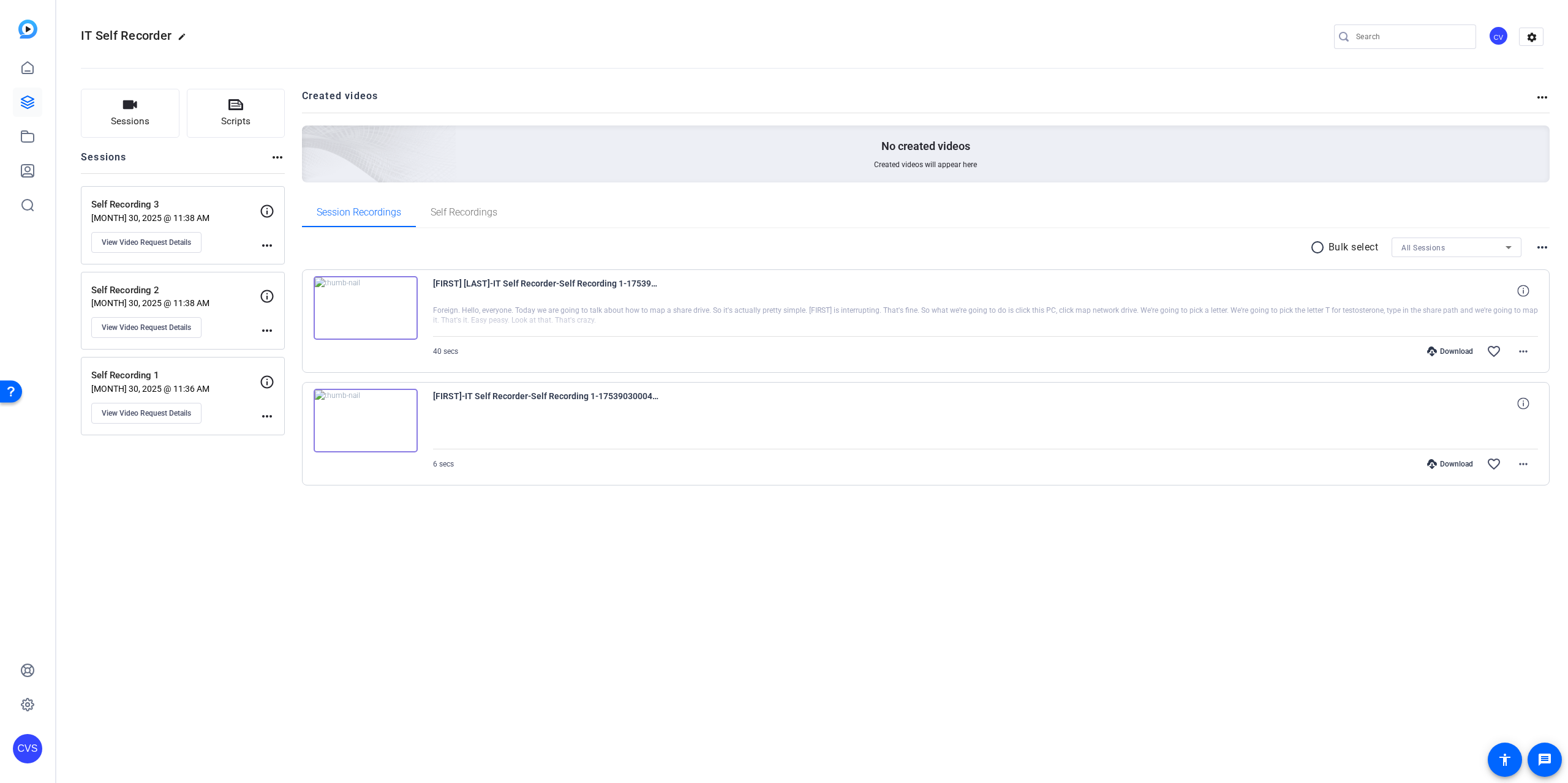 click on "edit" 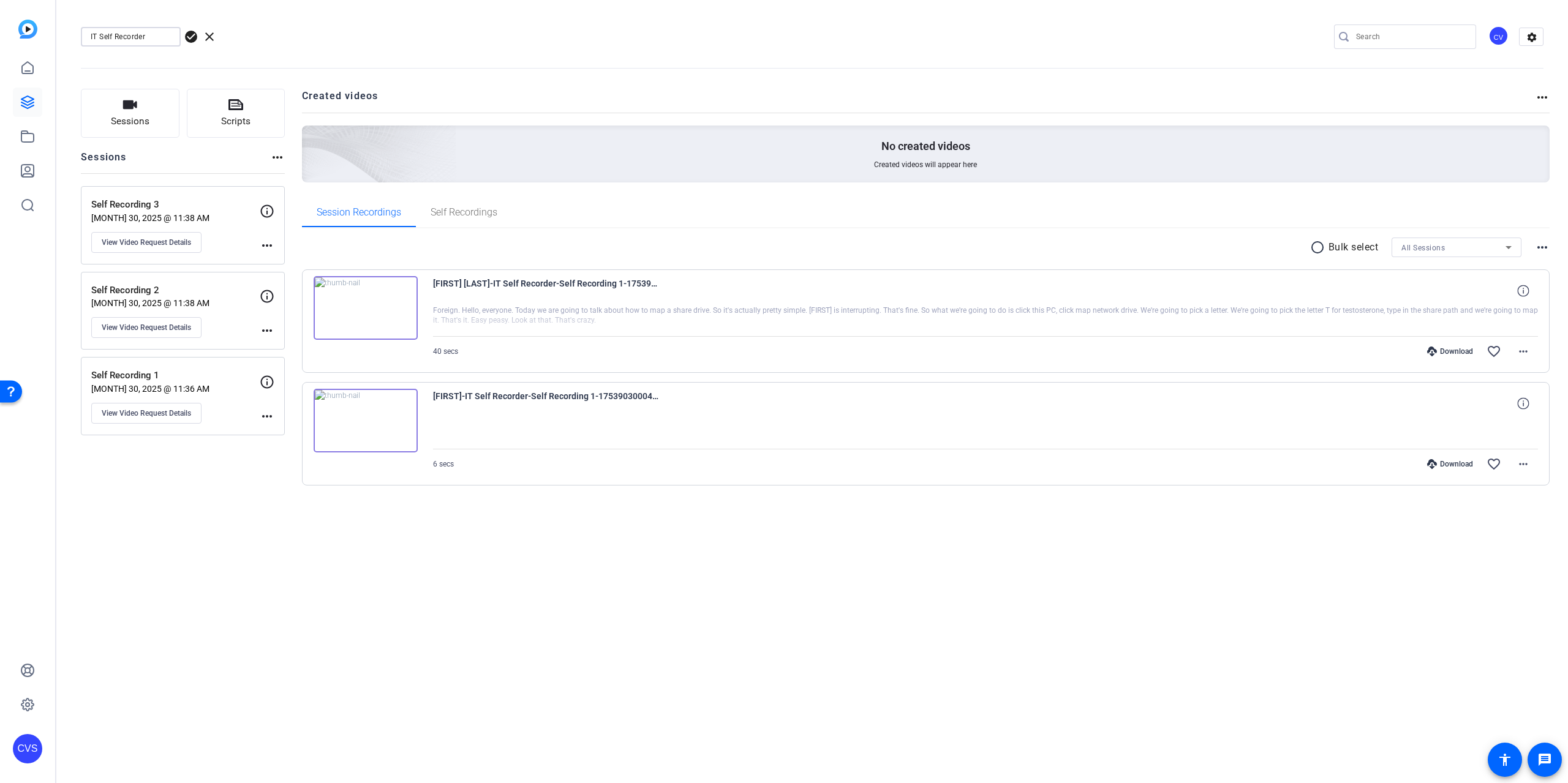 click on "IT Self Recorder" at bounding box center [130, 37] 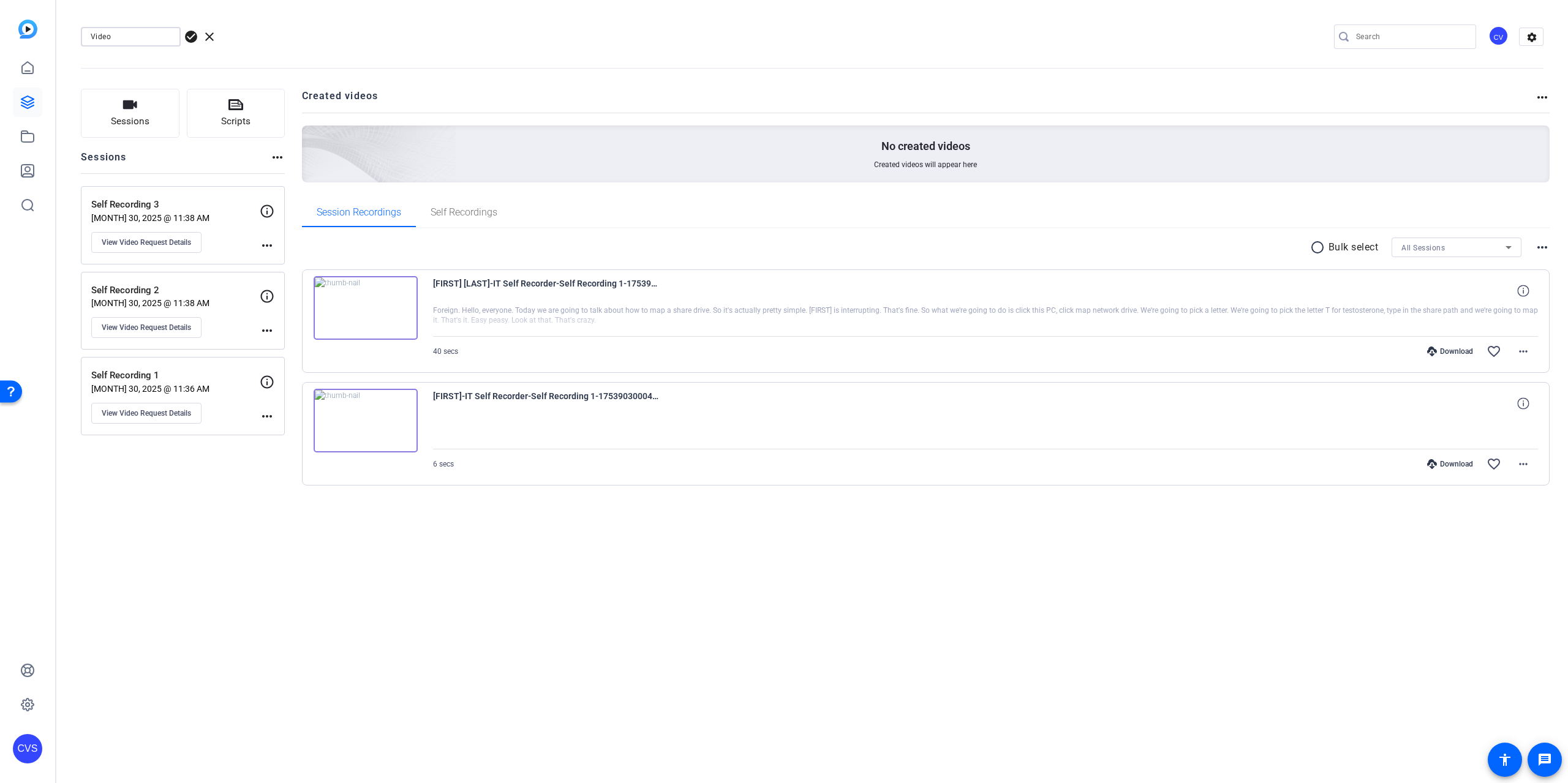 type on "Video" 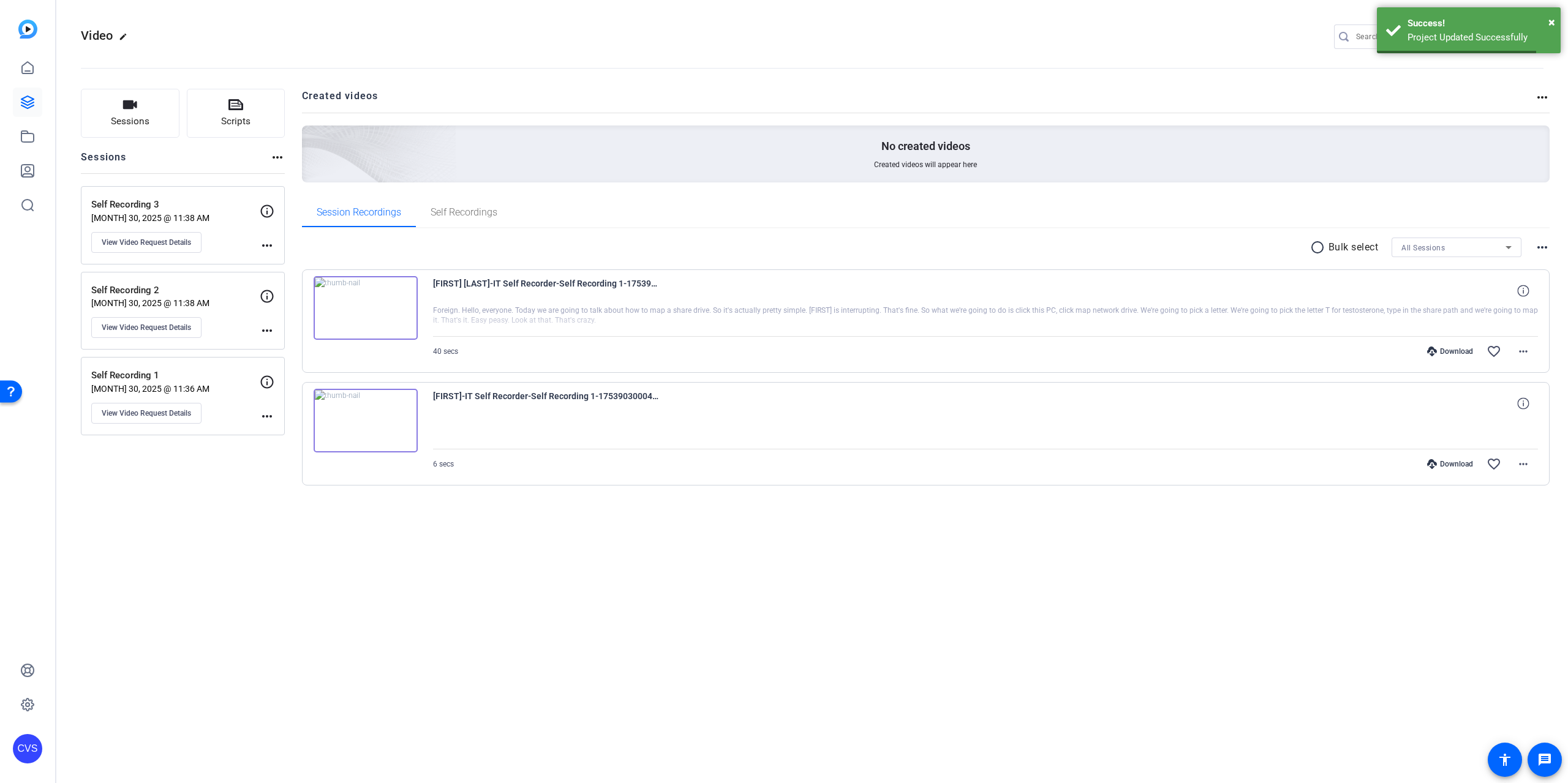 click 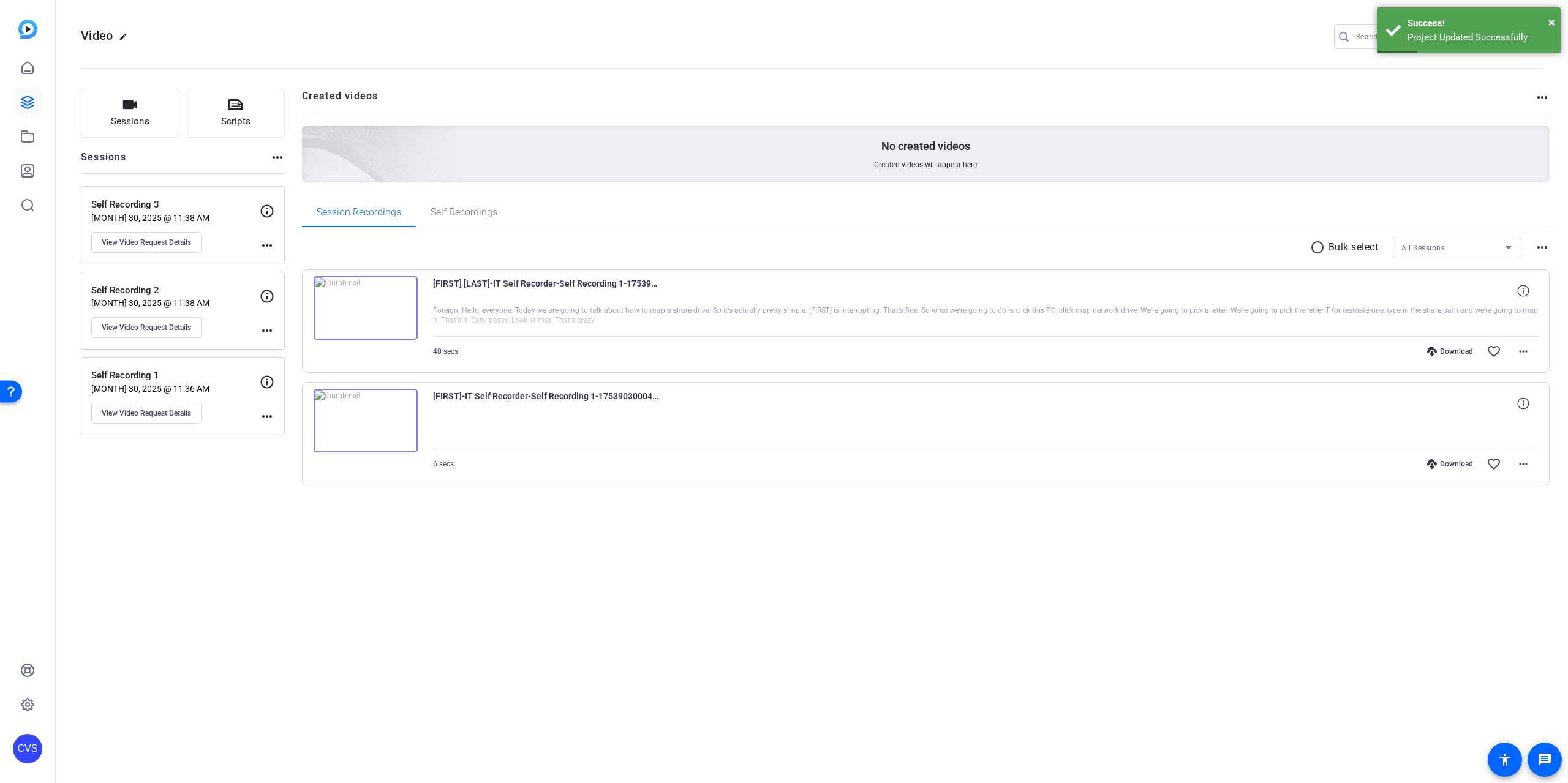 click on "CVS" 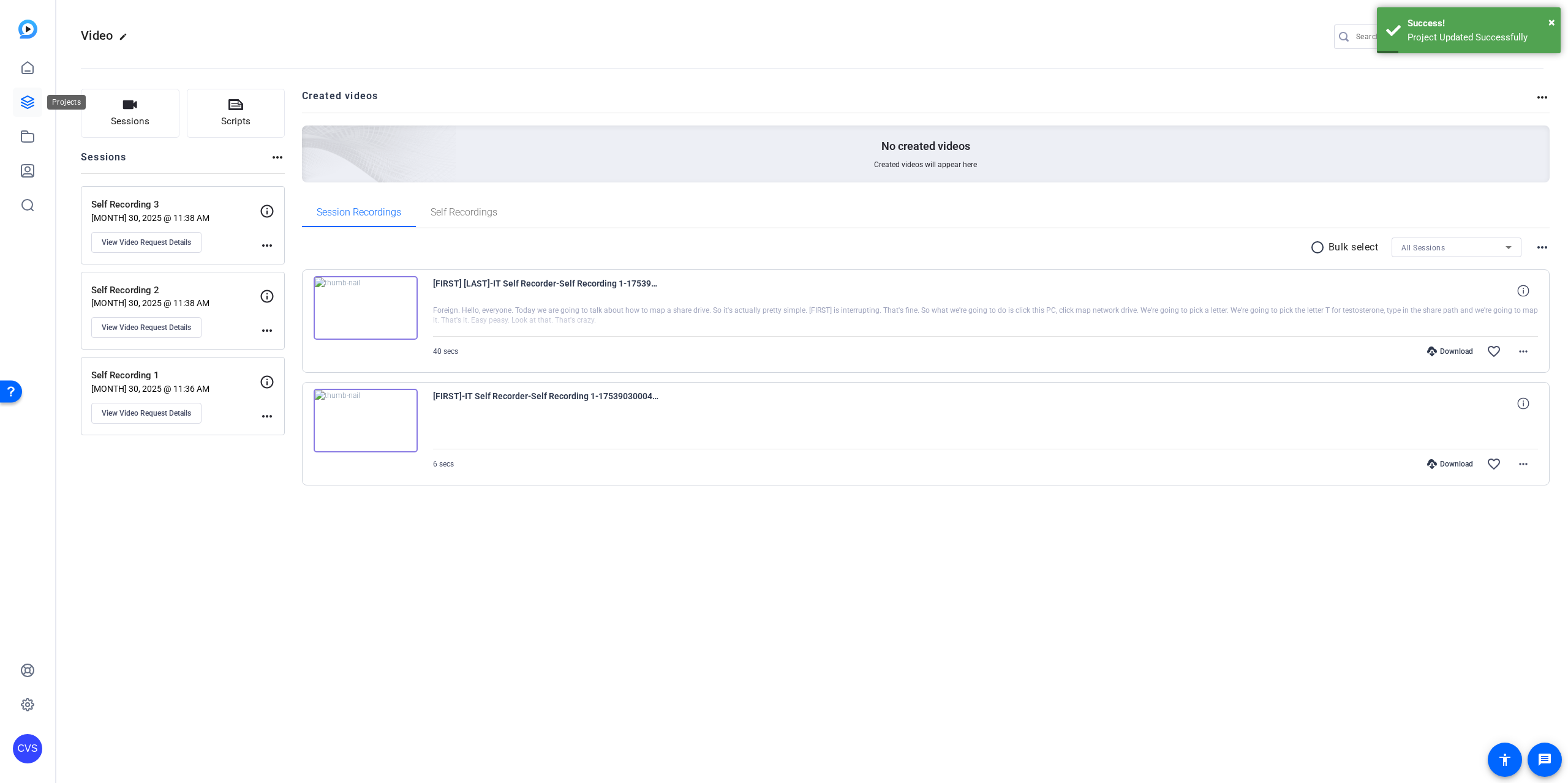 click 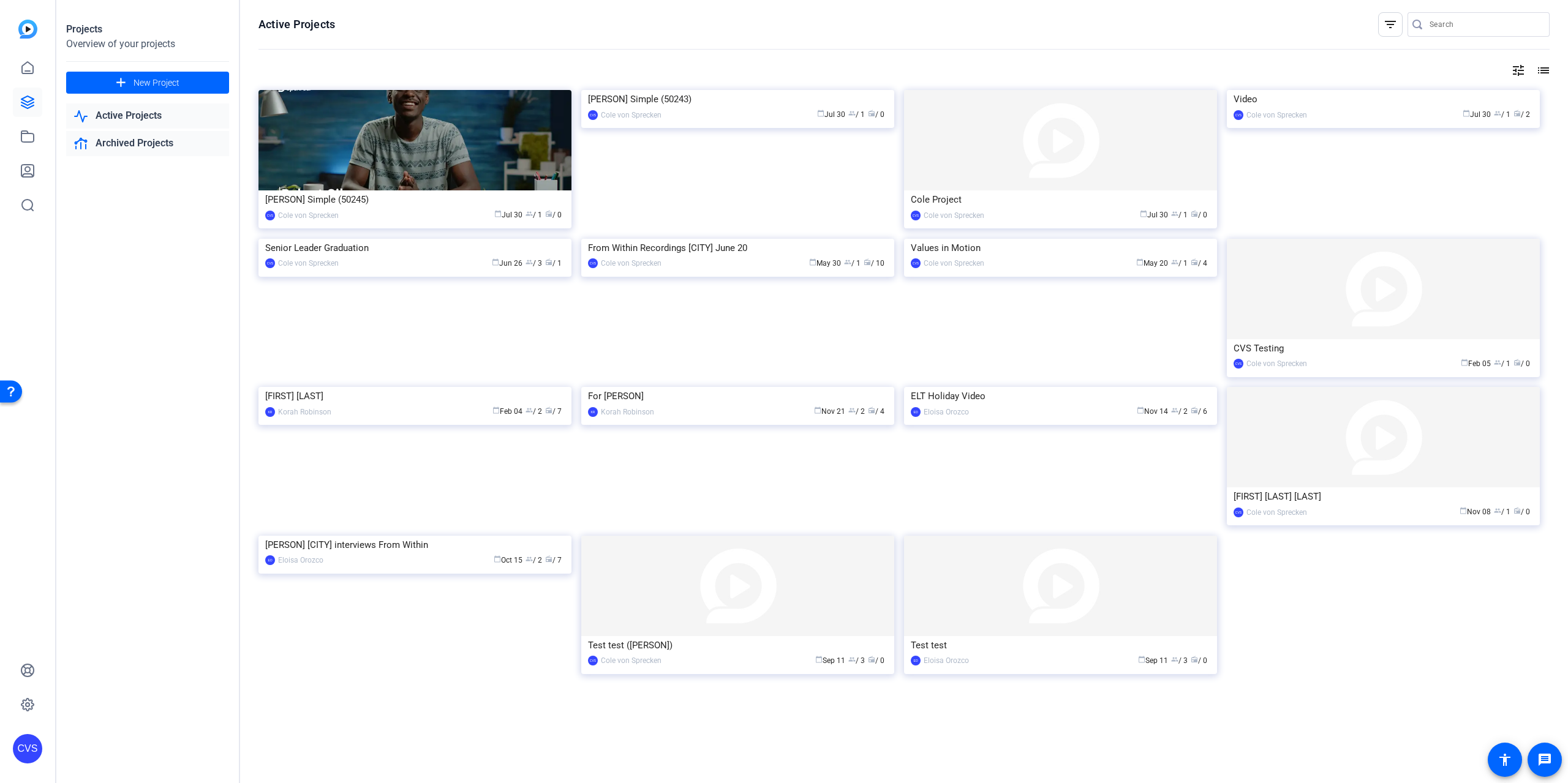 click on "Archived Projects" 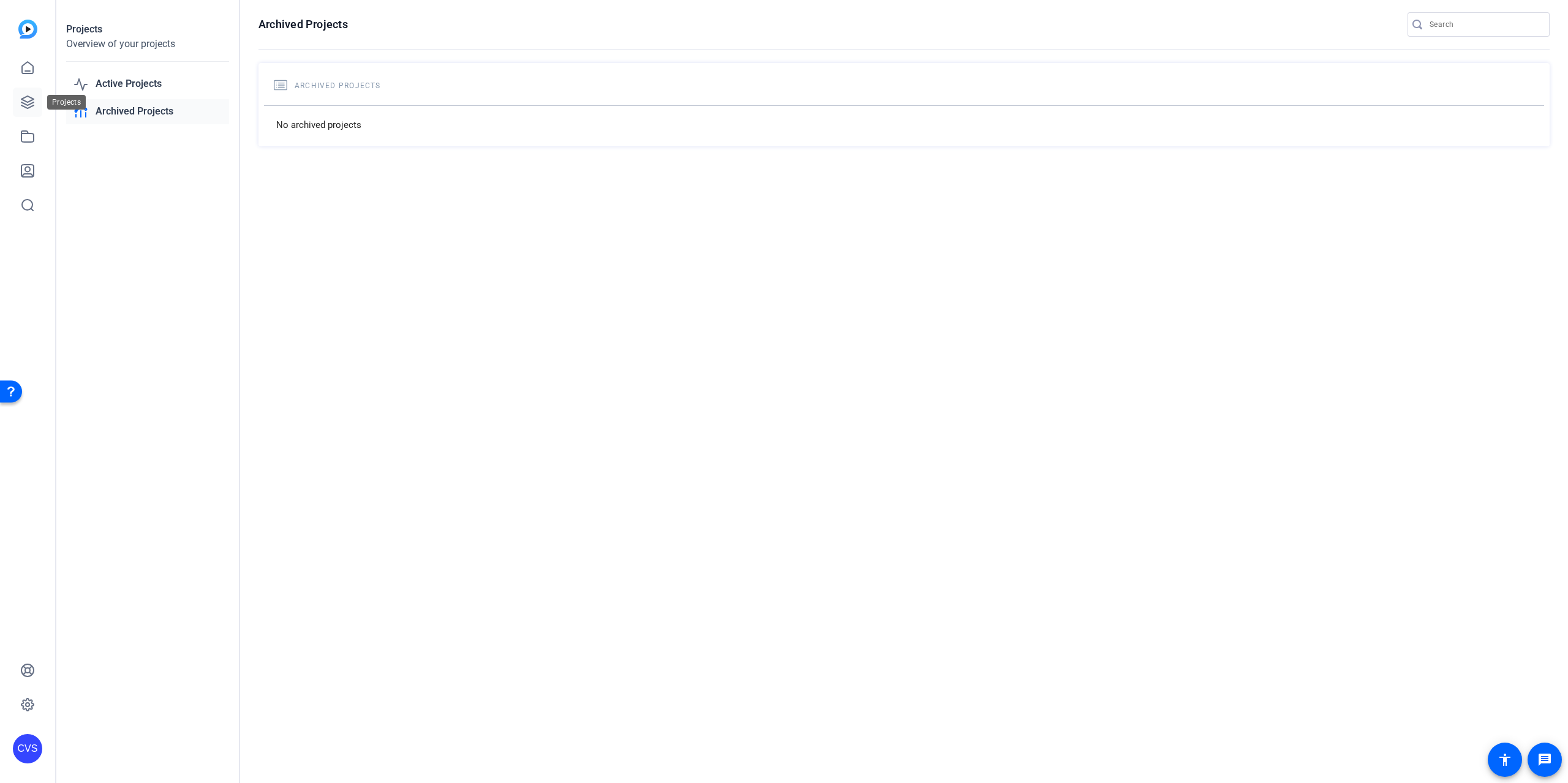 click 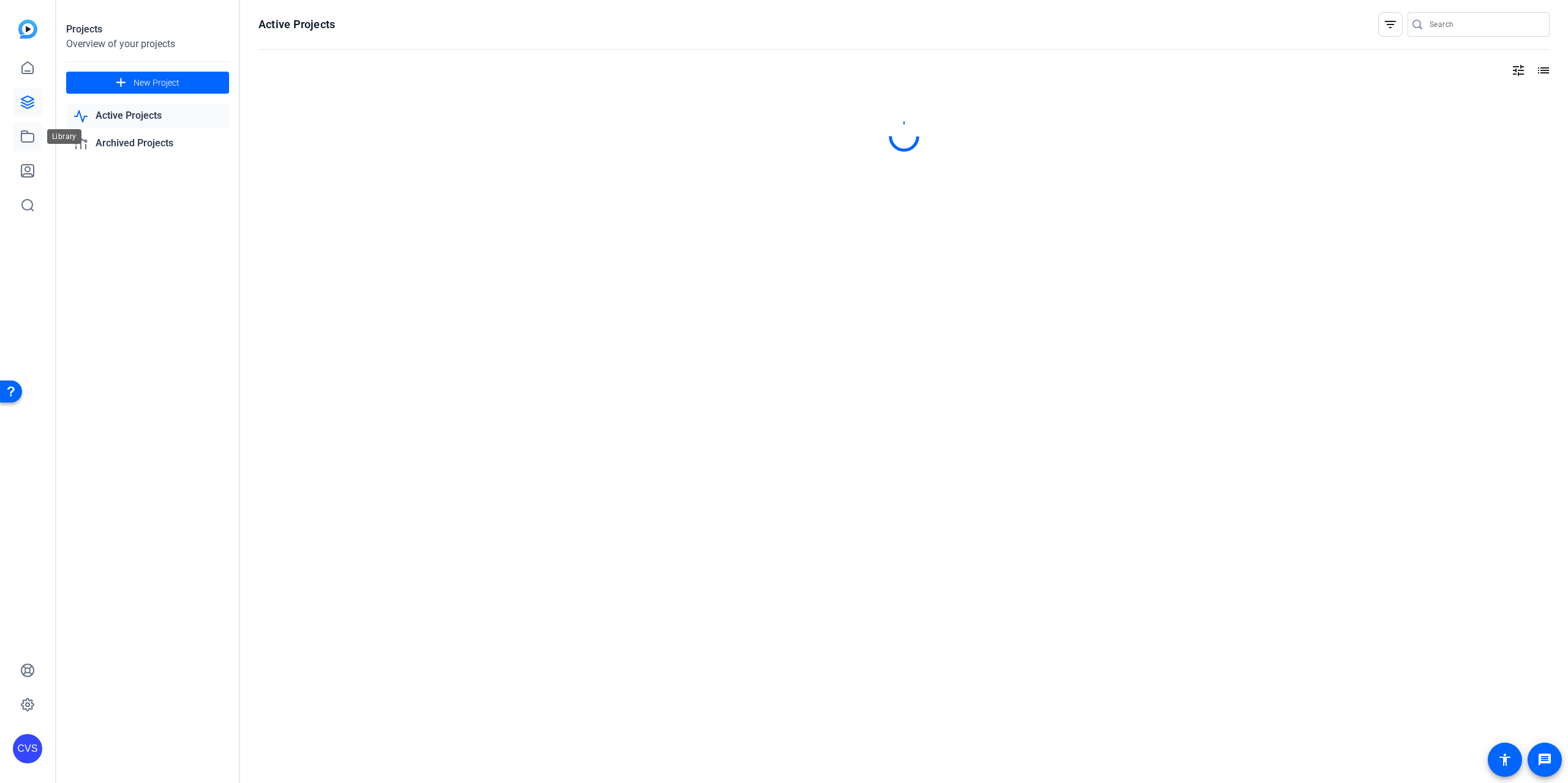click 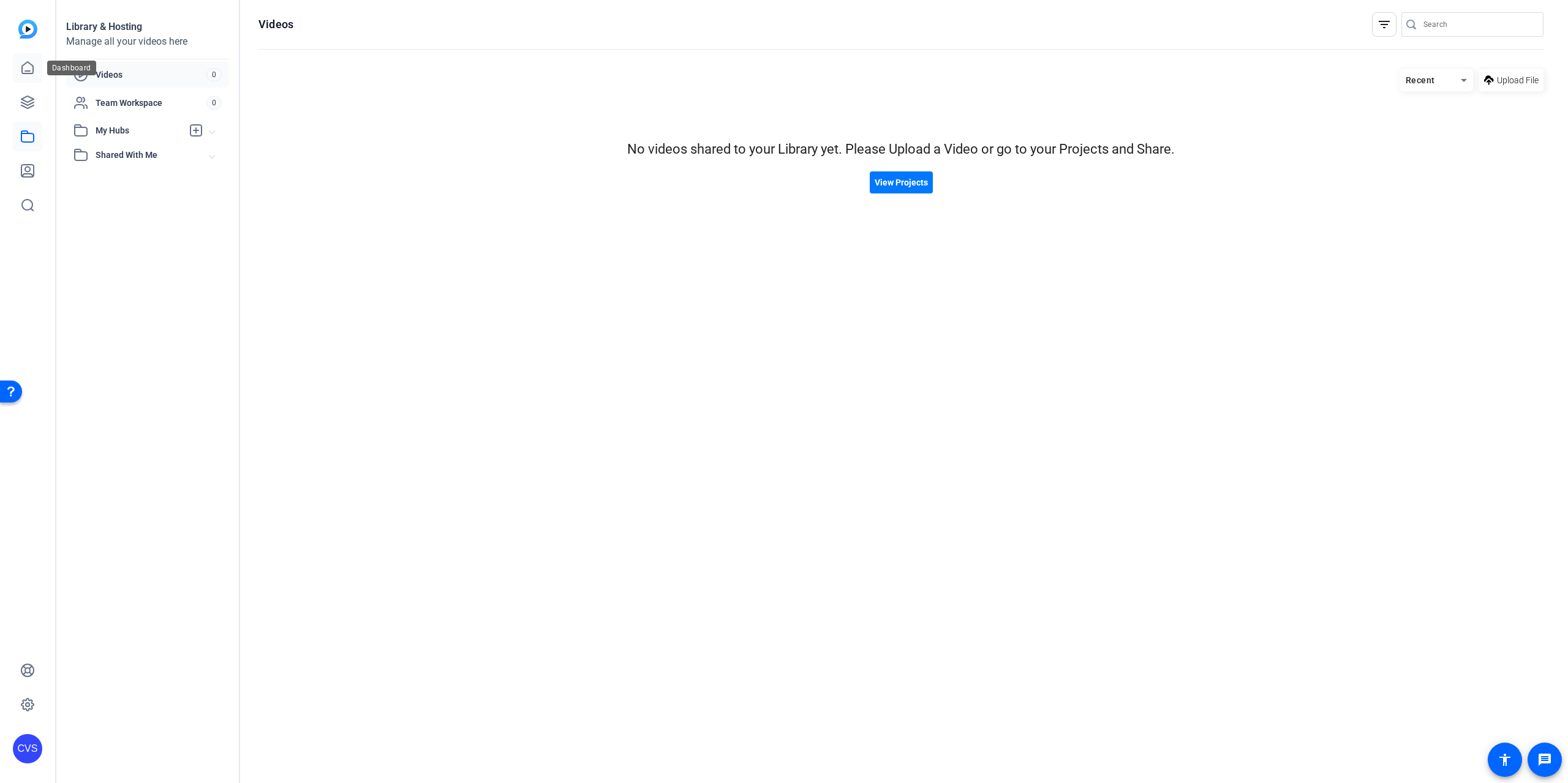 click 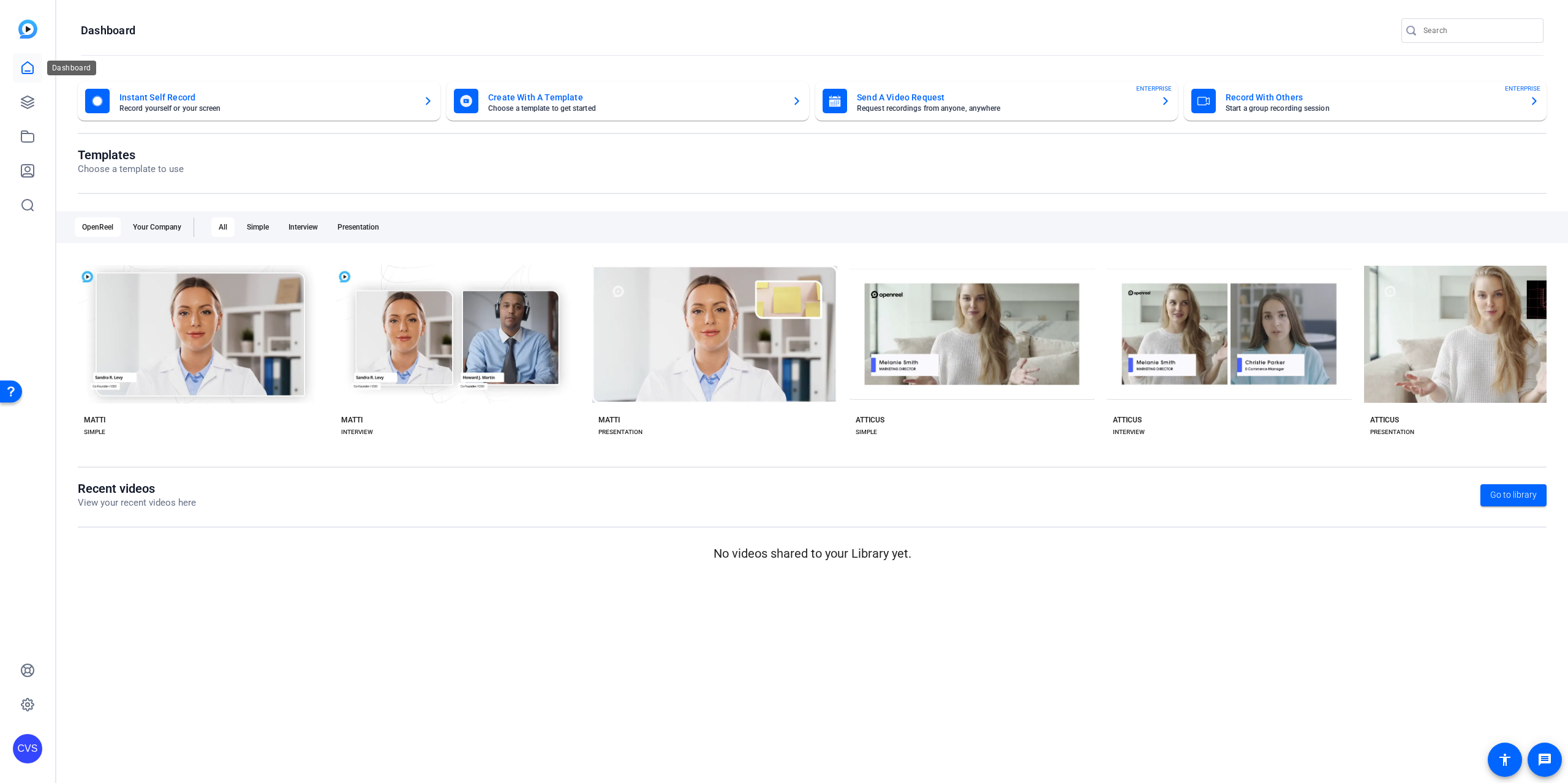 click 